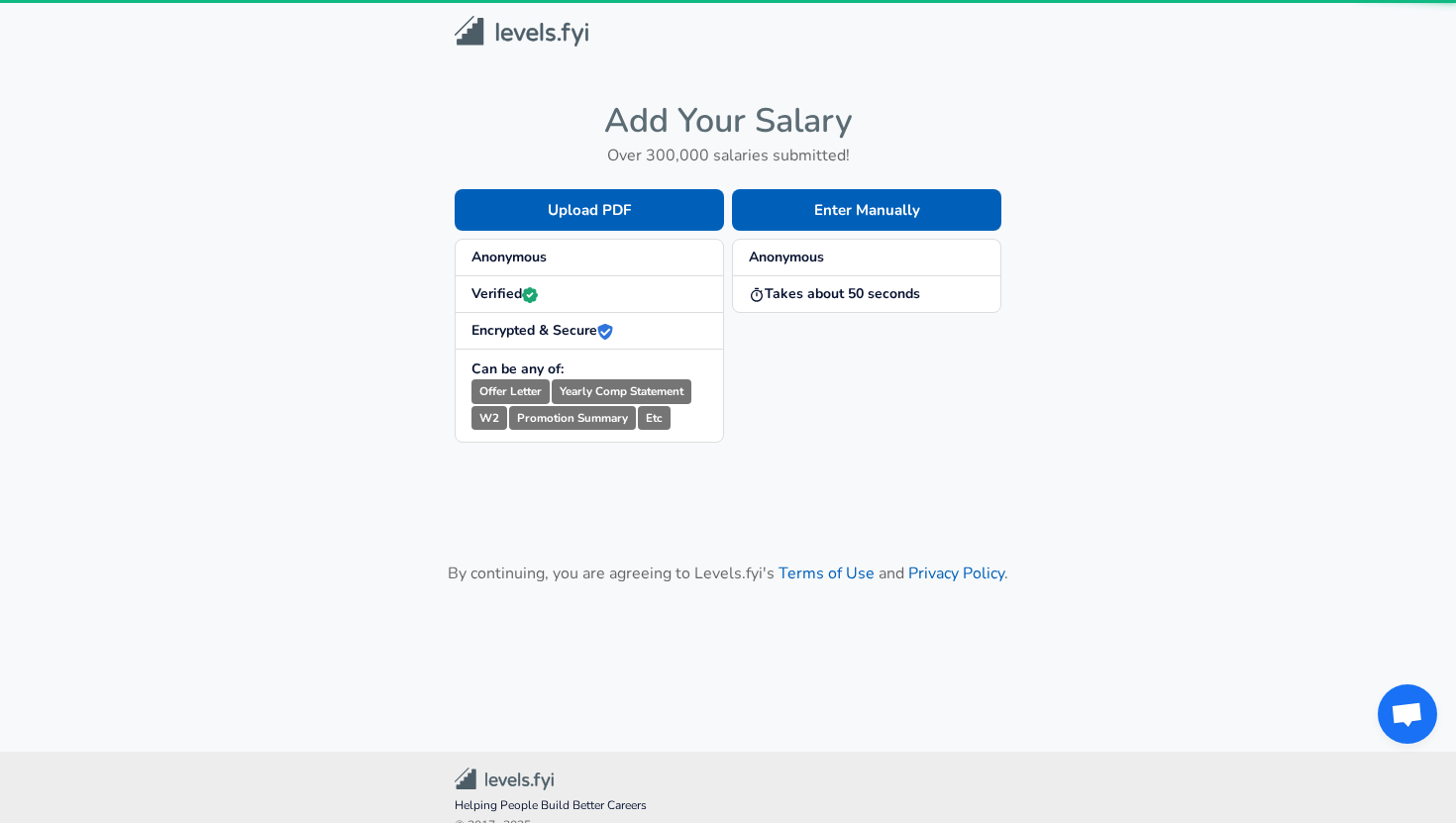 scroll, scrollTop: 0, scrollLeft: 0, axis: both 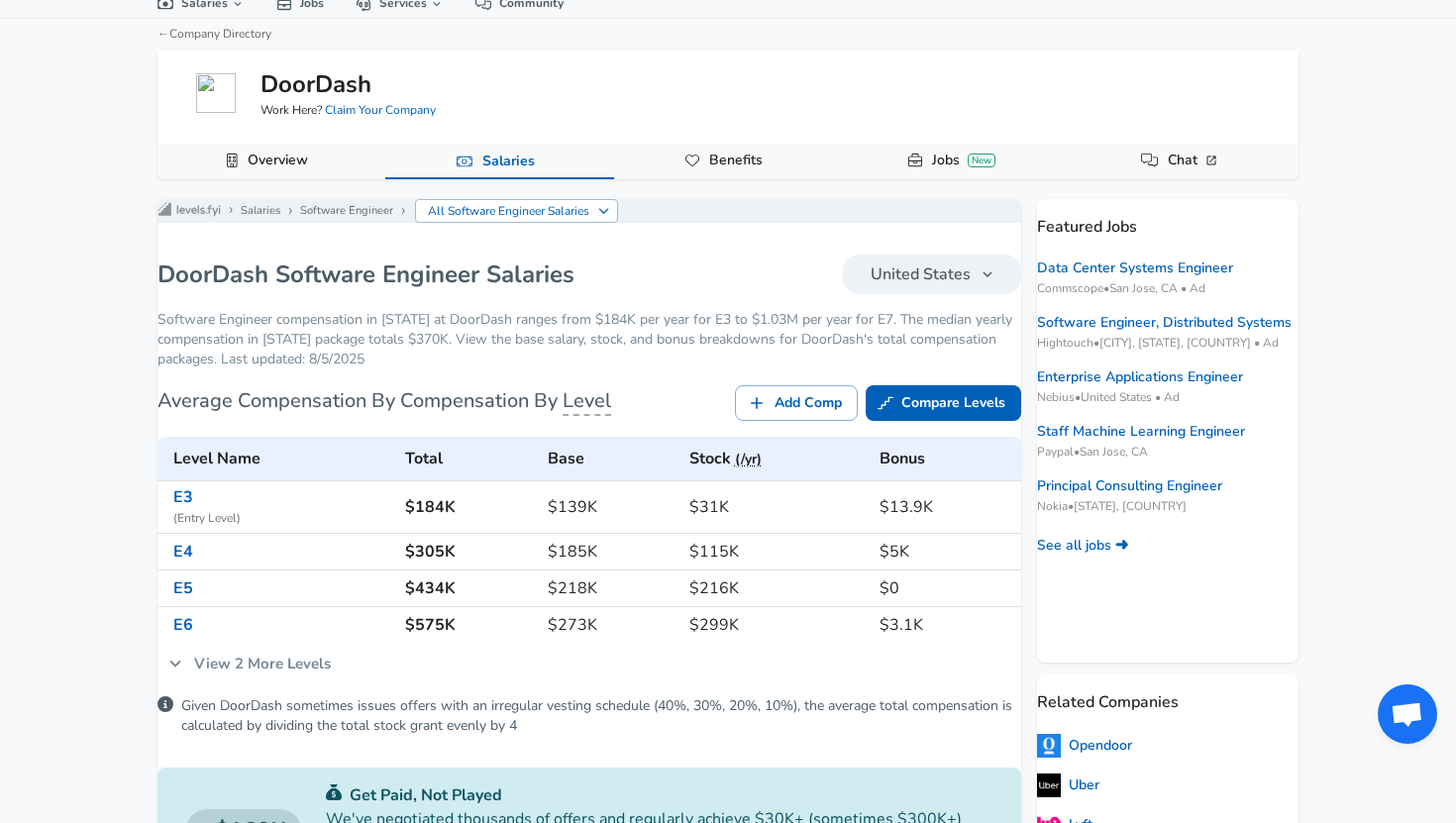 click on "All Software Engineer Salaries" at bounding box center [509, 211] 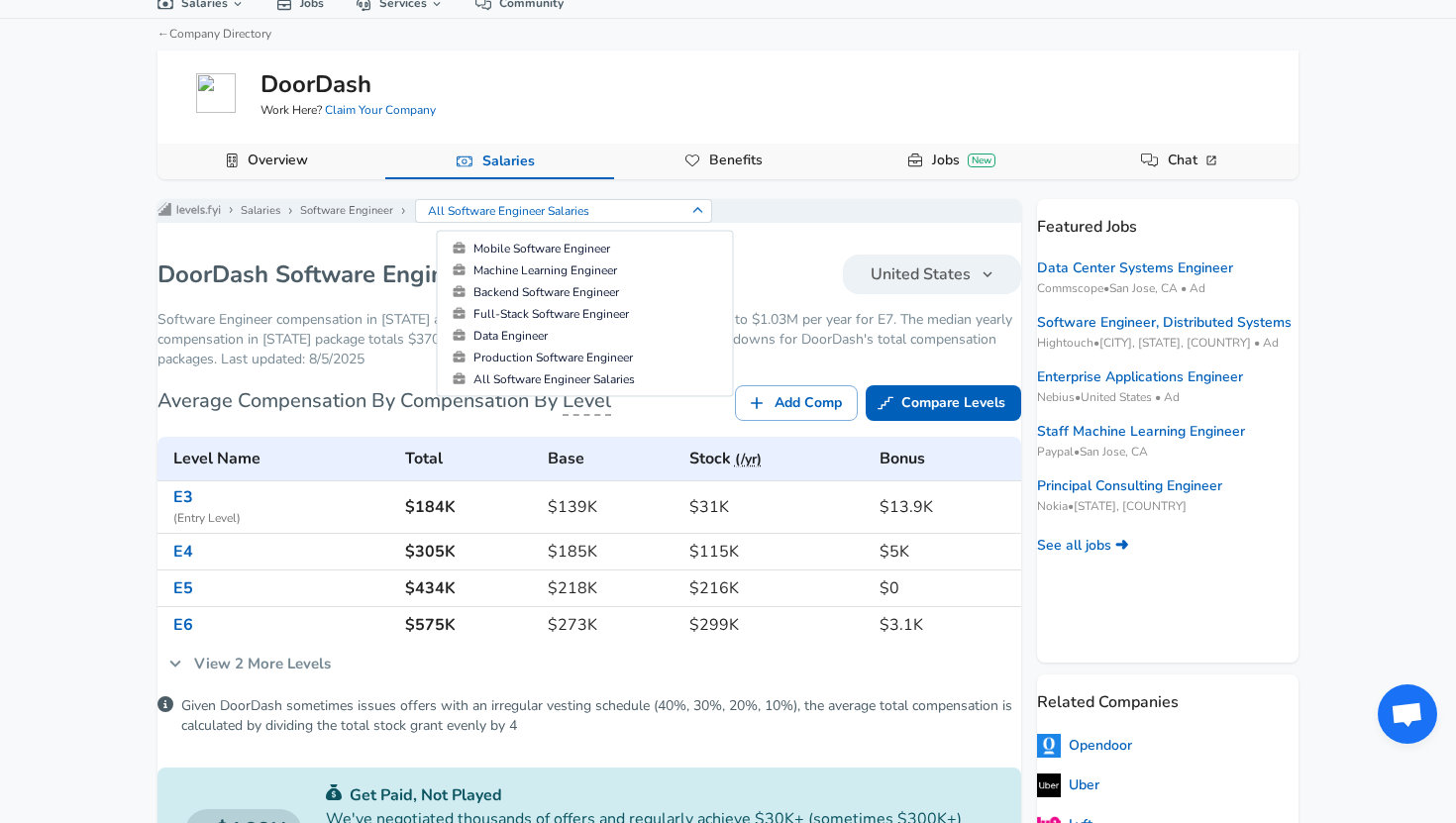 click on "Software Engineer compensation in [STATE] at DoorDash ranges from $184K per year for E3 to $1.03M per year for E7. The median yearly compensation in [STATE] package totals $370K. View the base salary, stock, and bonus breakdowns for DoorDash's total compensation packages. Last updated: 8/5/2025" at bounding box center (589, 340) 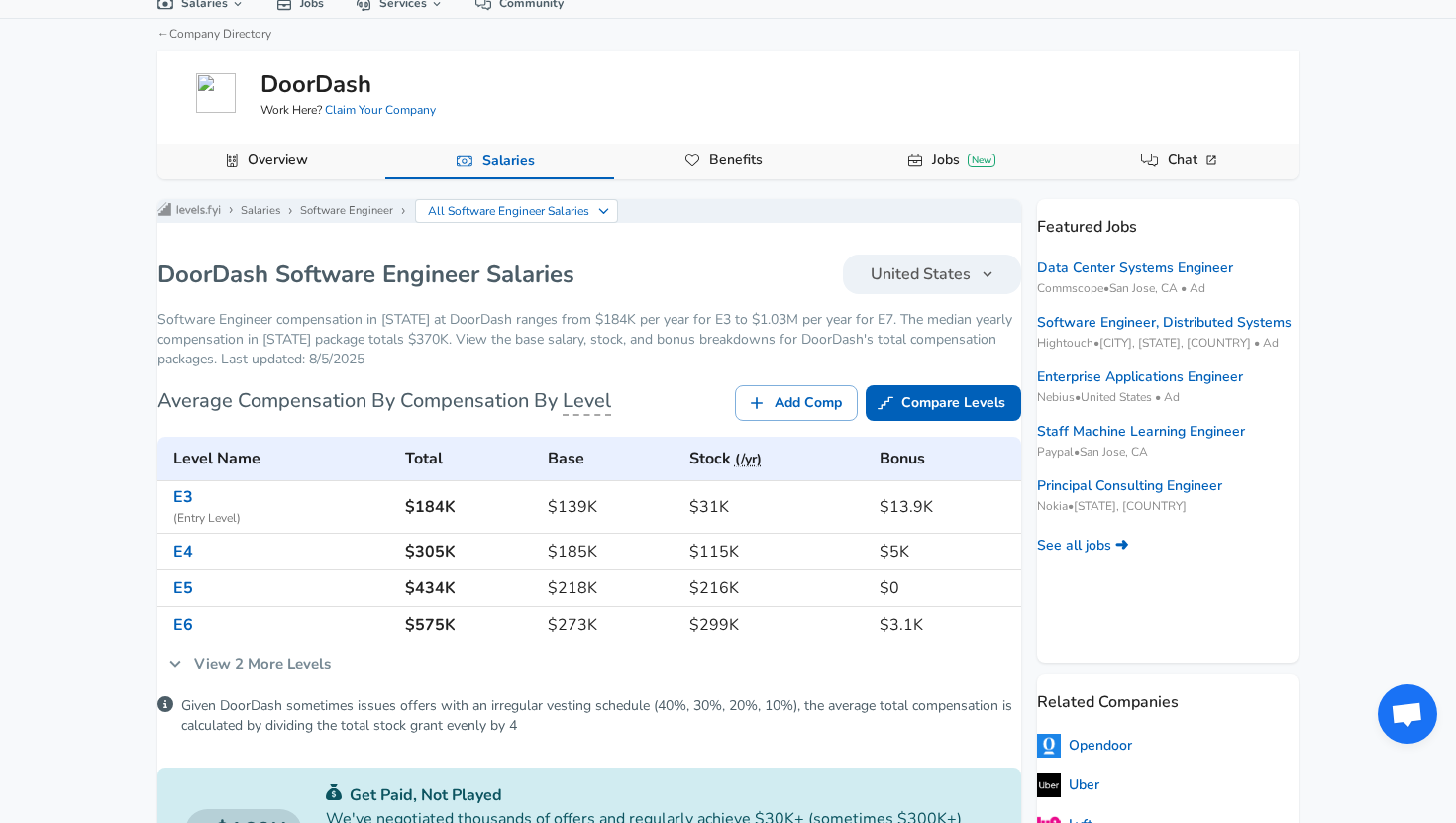 click on "United States" at bounding box center [920, 274] 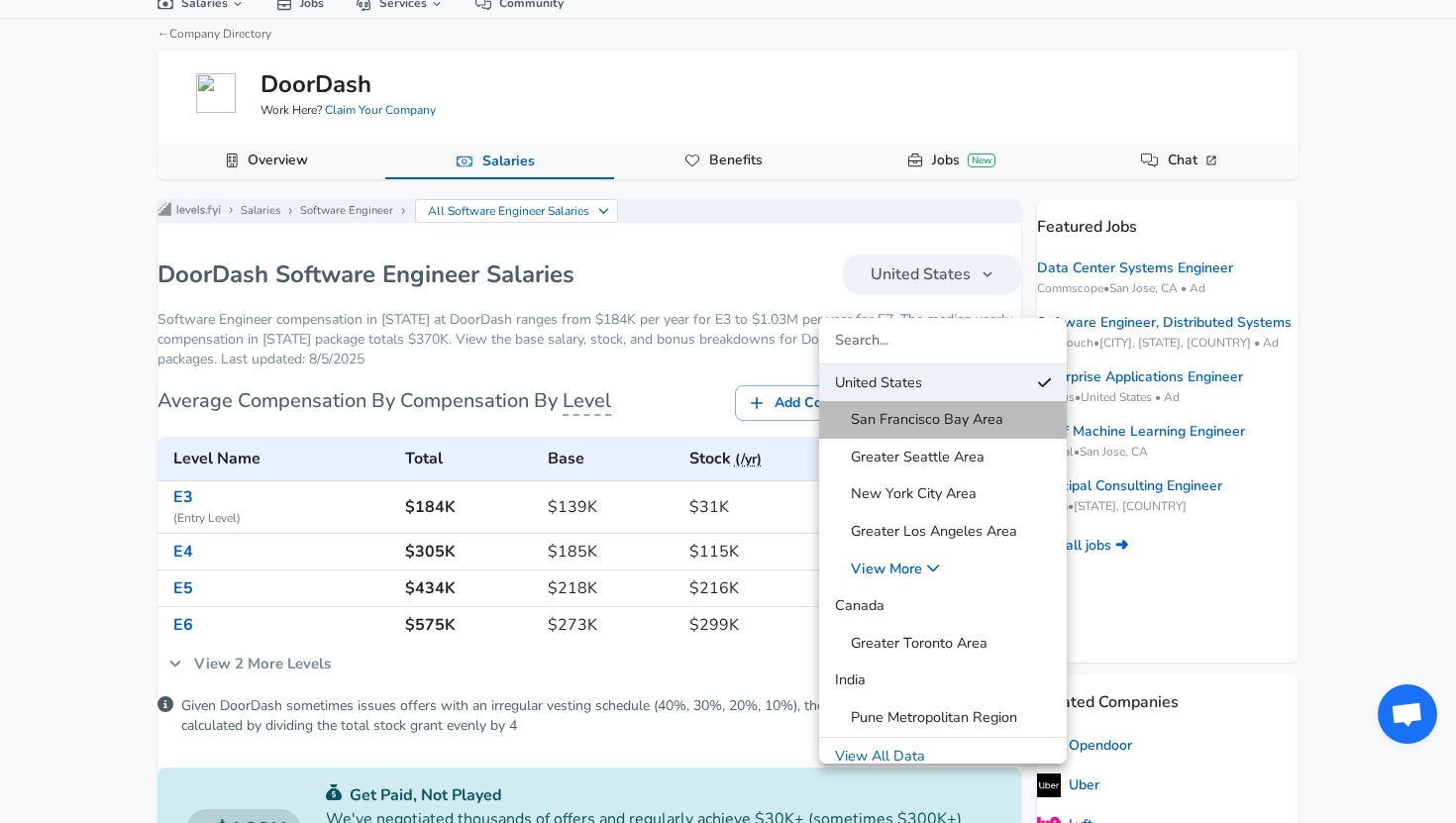 click on "San Francisco Bay Area" at bounding box center [943, 420] 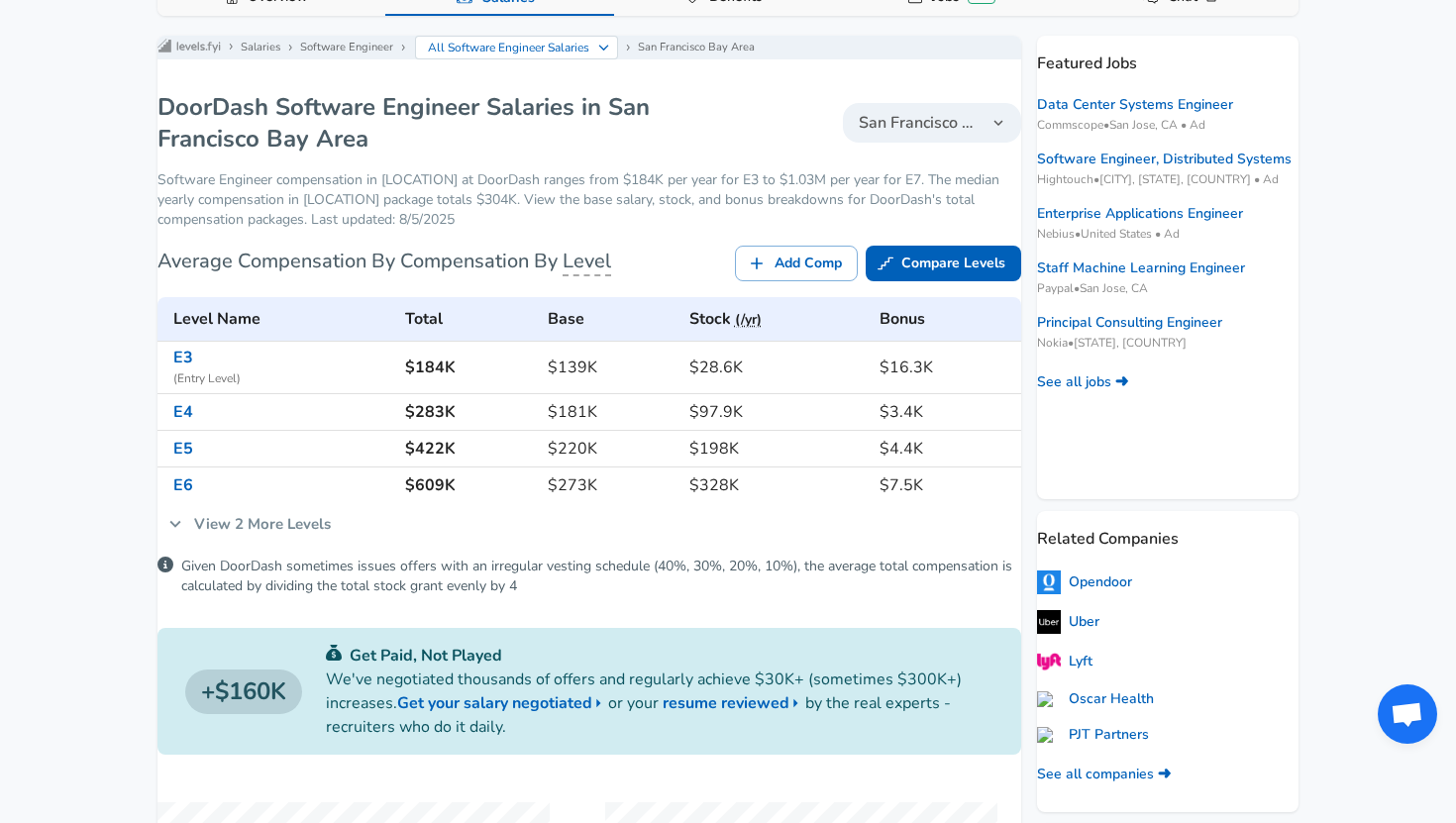 scroll, scrollTop: 161, scrollLeft: 0, axis: vertical 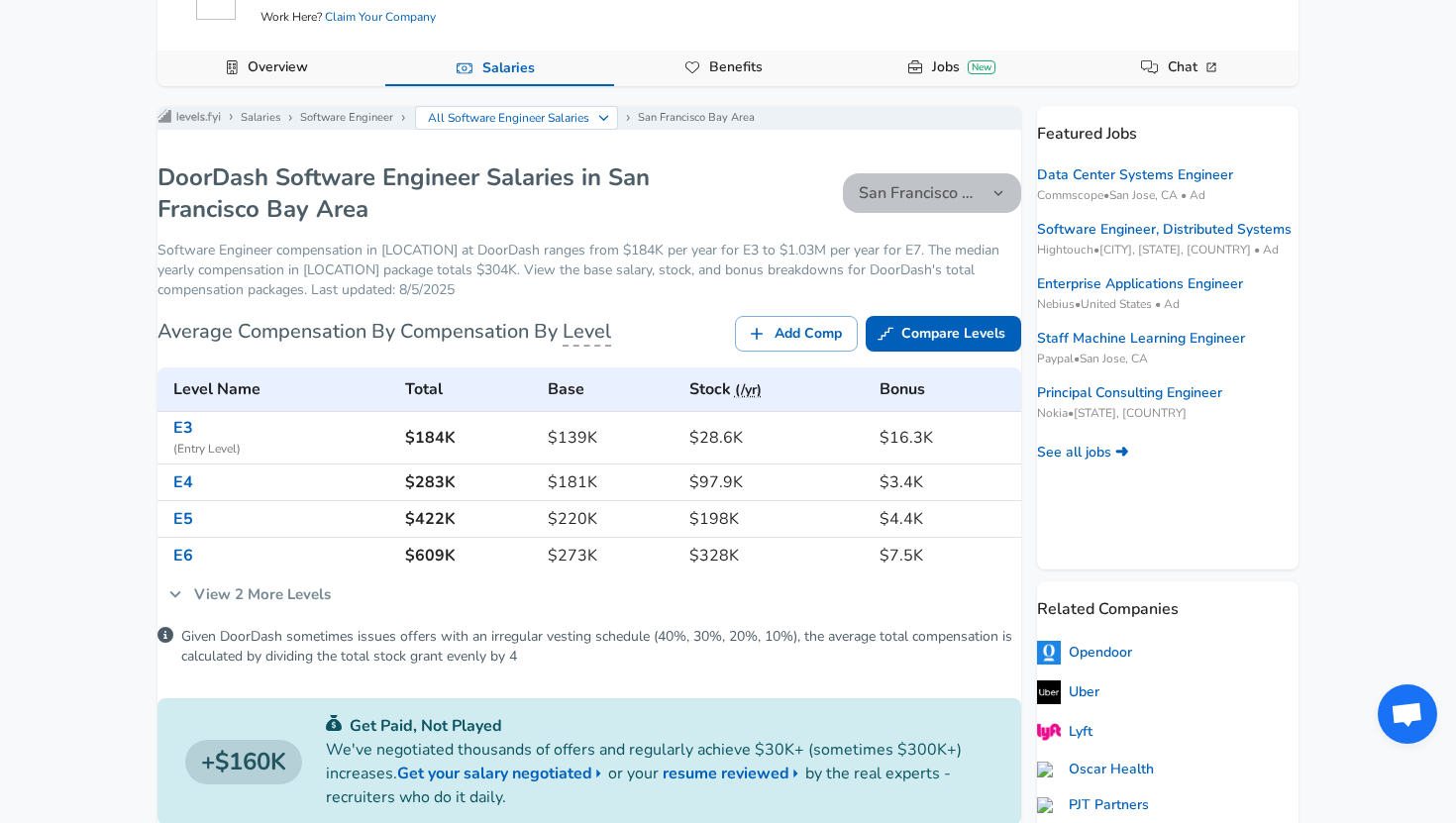 click on "San Francisco Bay Area" at bounding box center (920, 193) 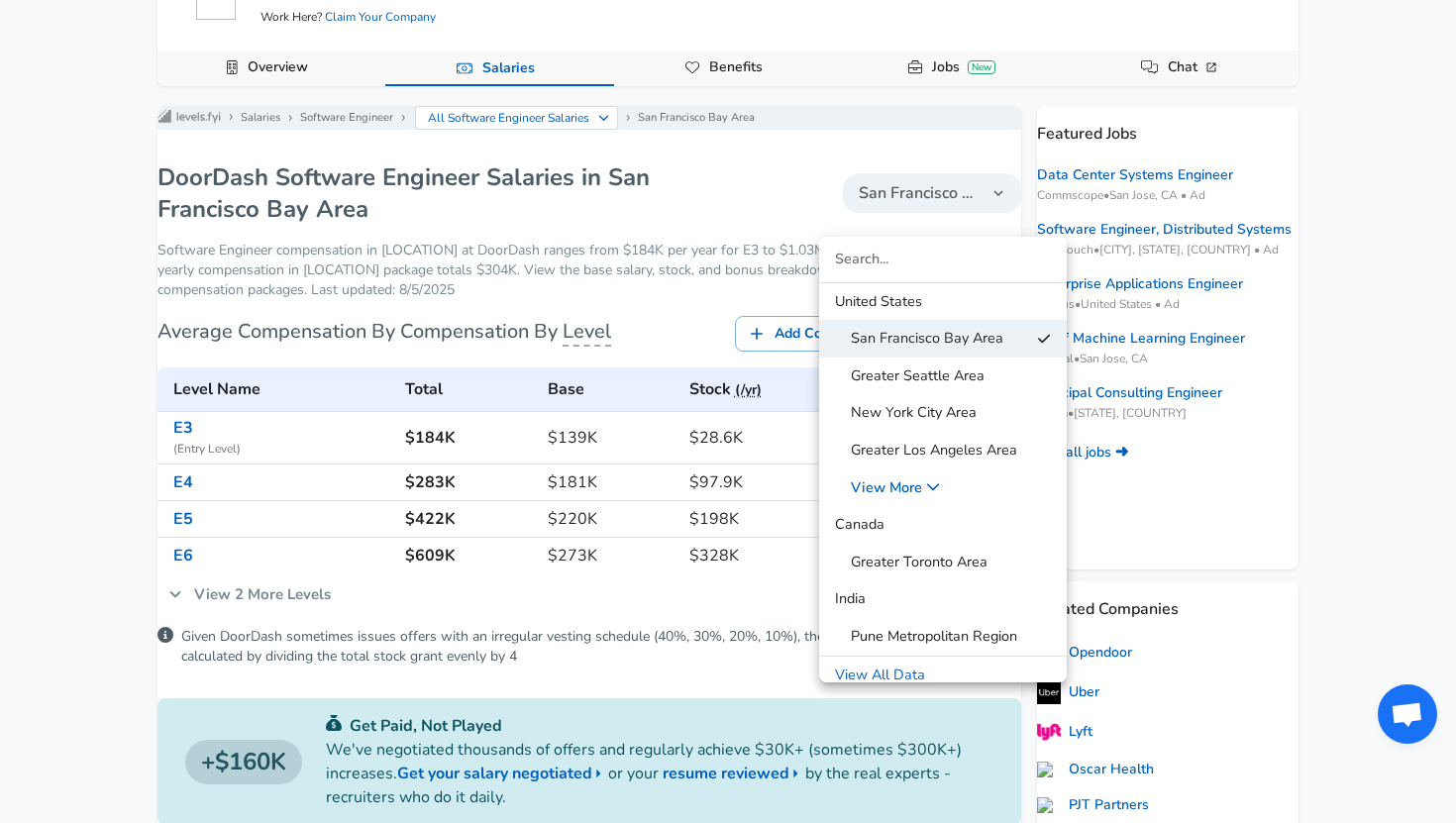 click at bounding box center (728, 411) 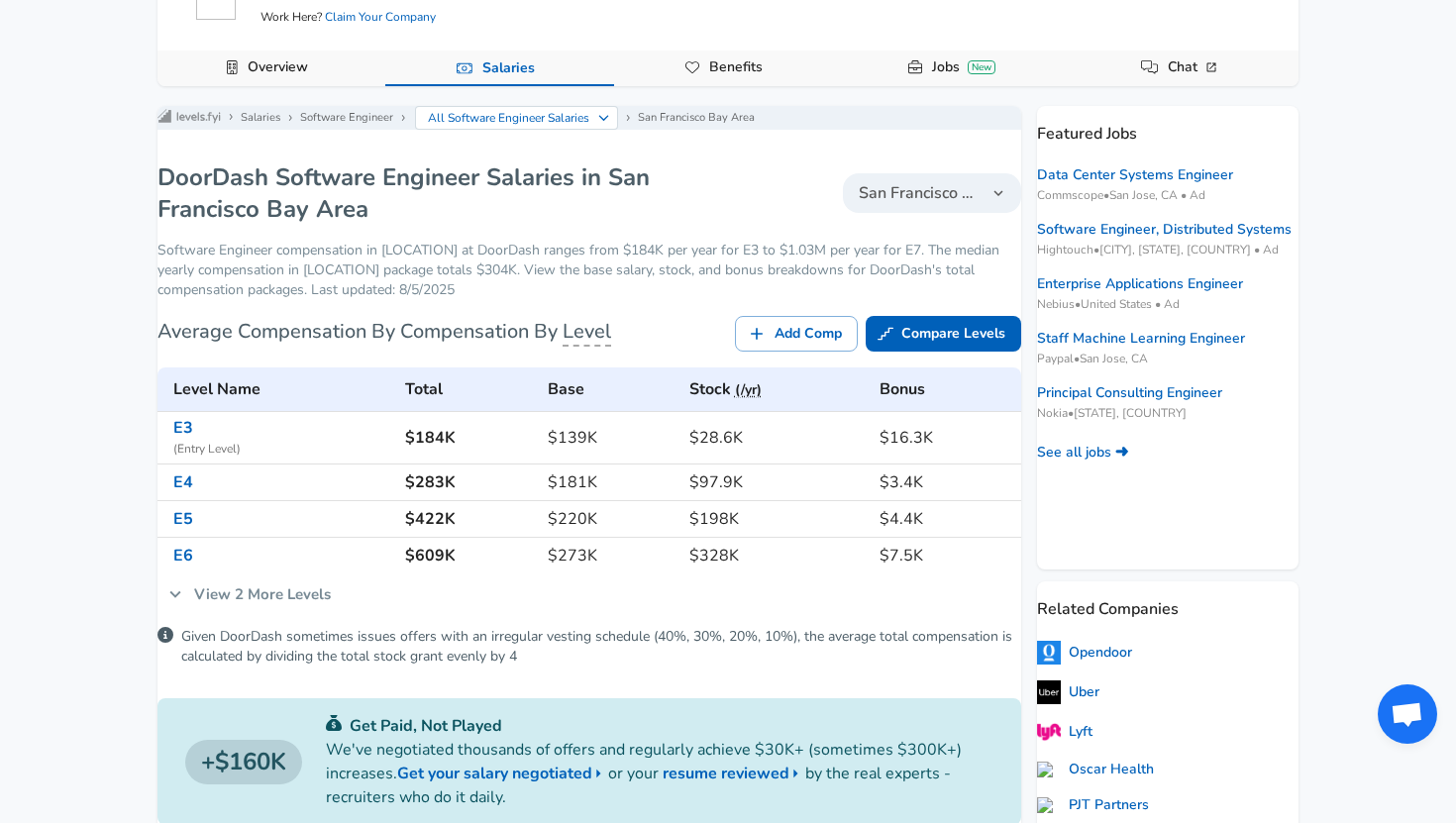 click on "Levels FYI Logo Salaries Software Engineer All Software Engineer Salaries [LOCATION]" at bounding box center [589, 118] 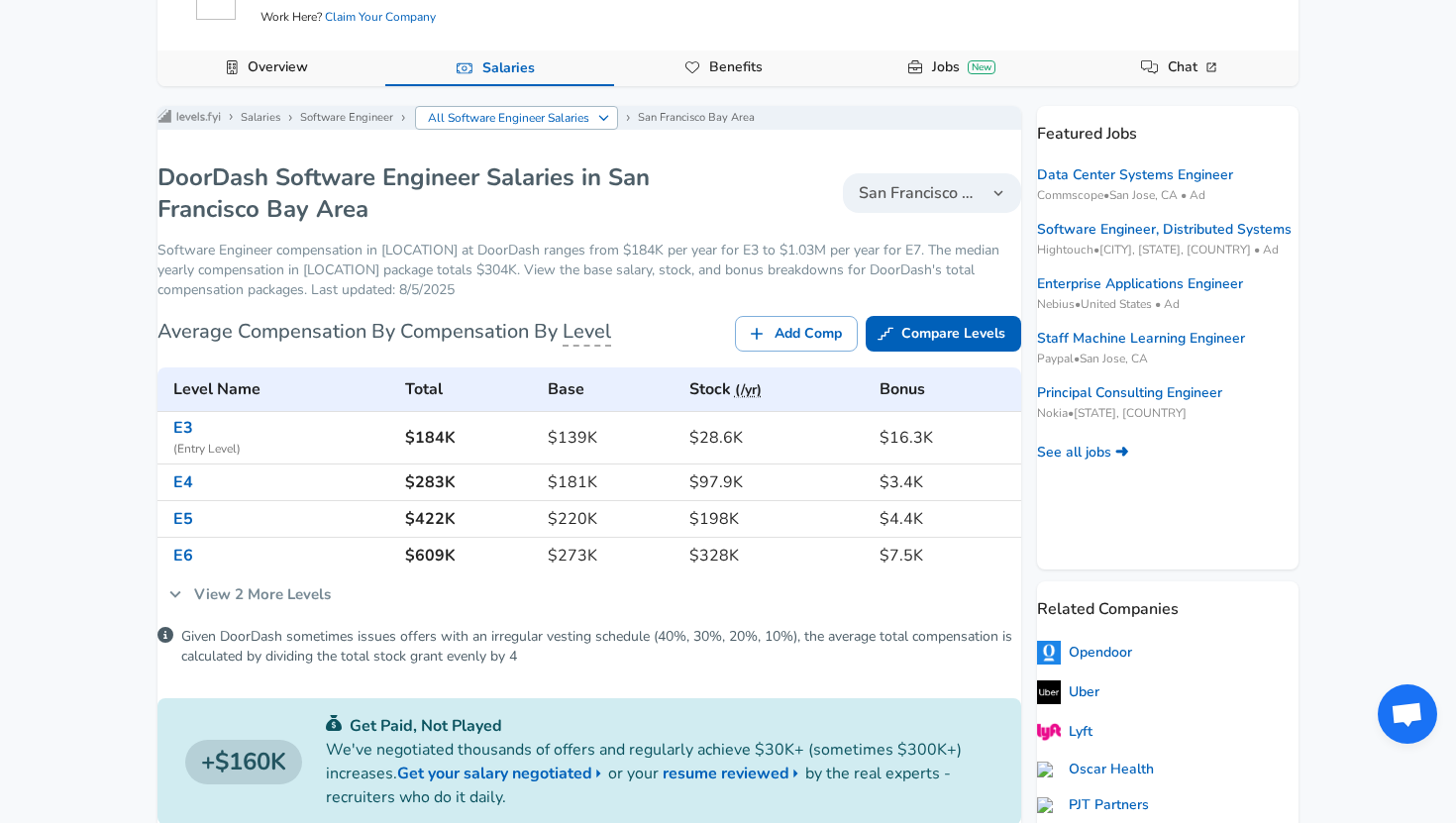 click on "All Software Engineer Salaries" at bounding box center (509, 118) 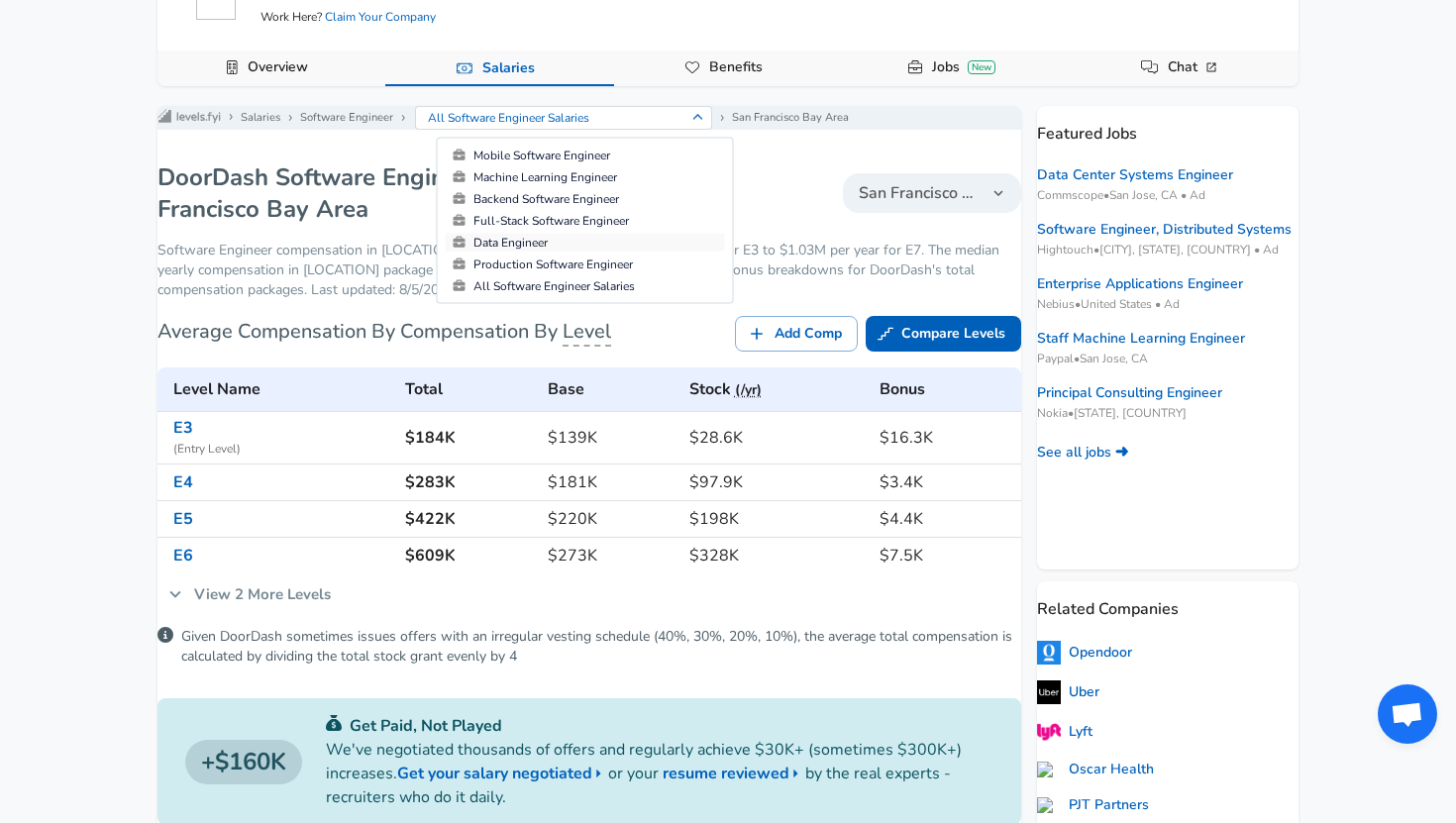click on "Data Engineer" at bounding box center [585, 243] 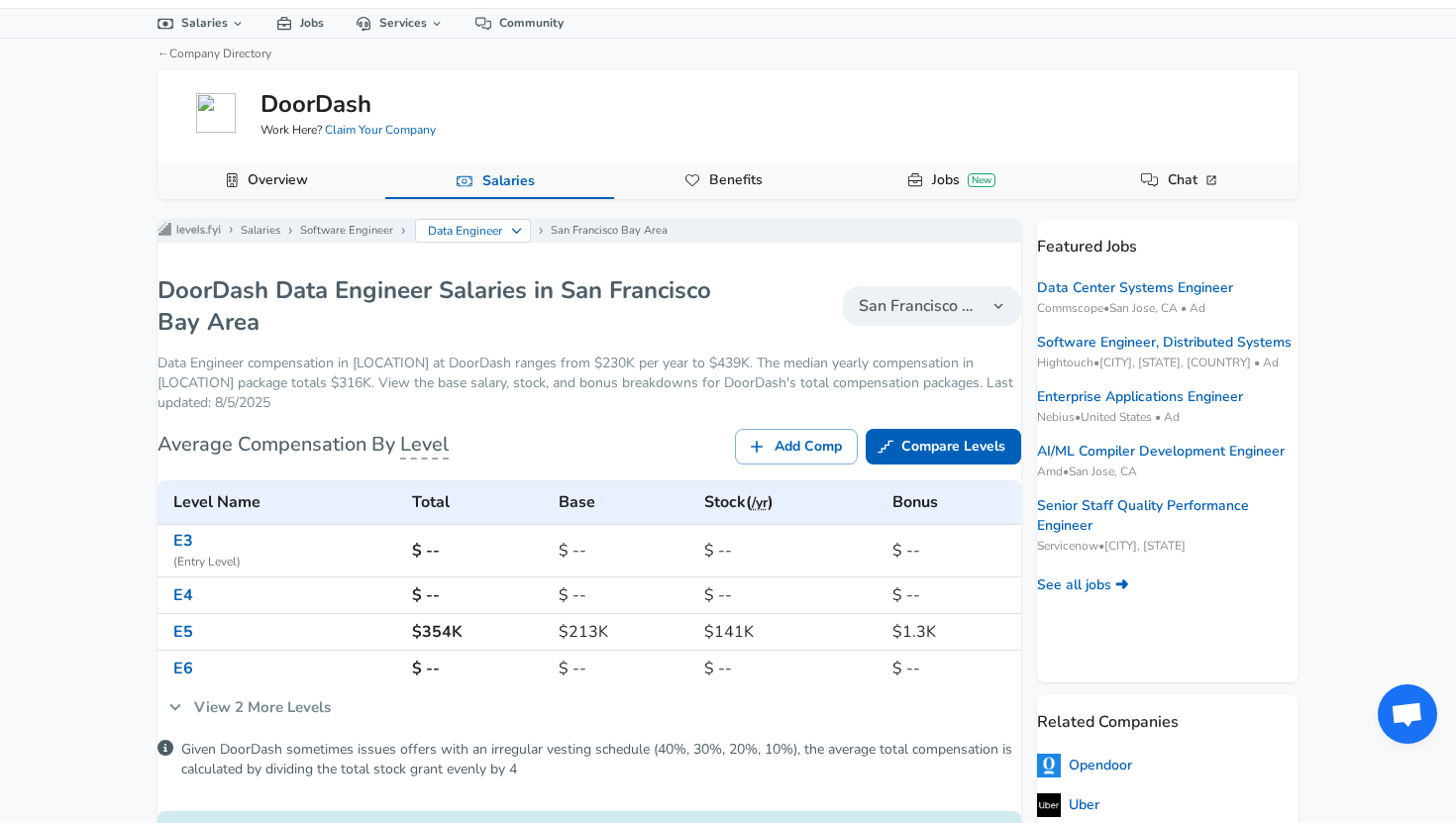 scroll, scrollTop: 45, scrollLeft: 0, axis: vertical 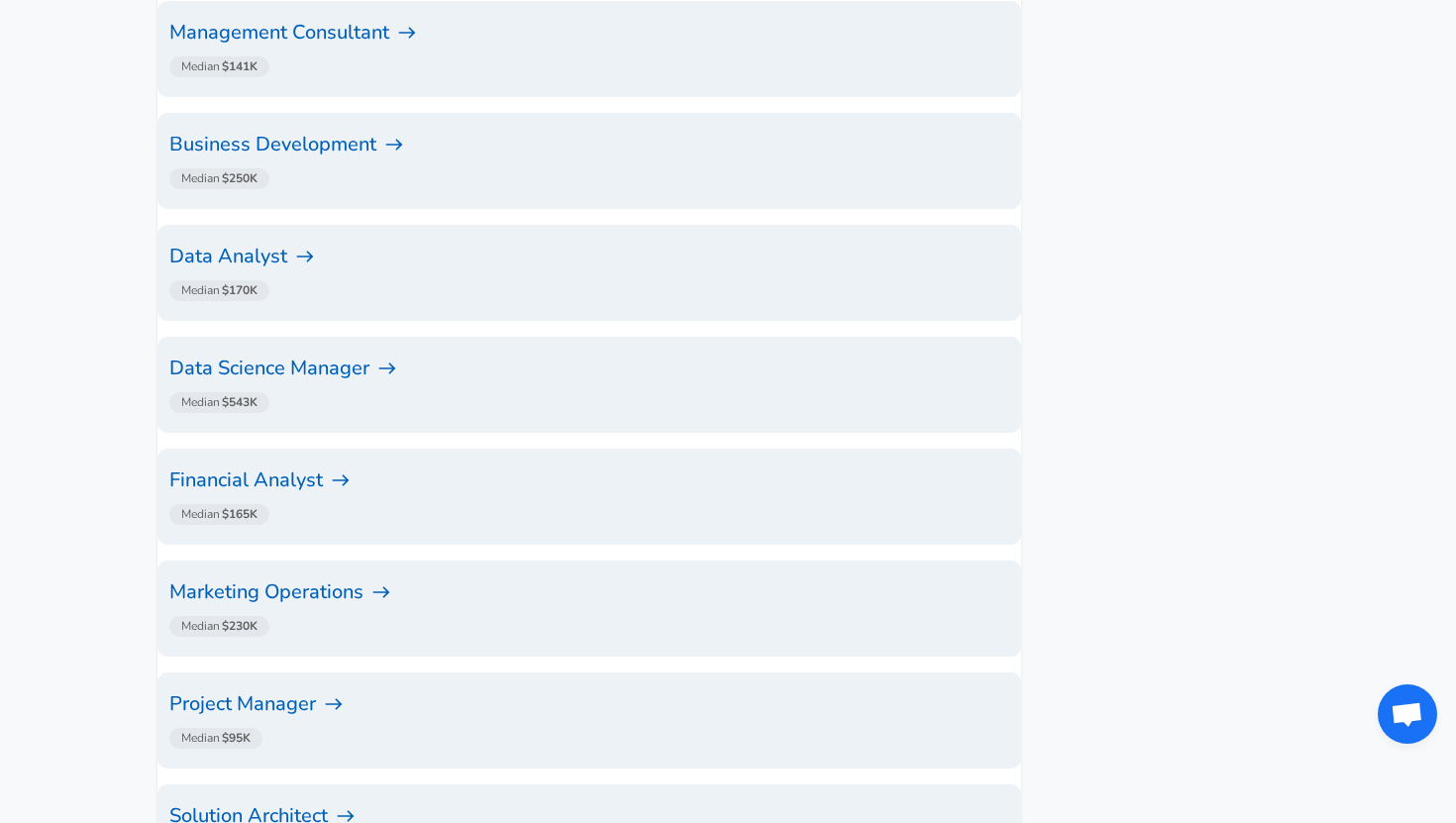 click on "Median  $543K" at bounding box center (585, 402) 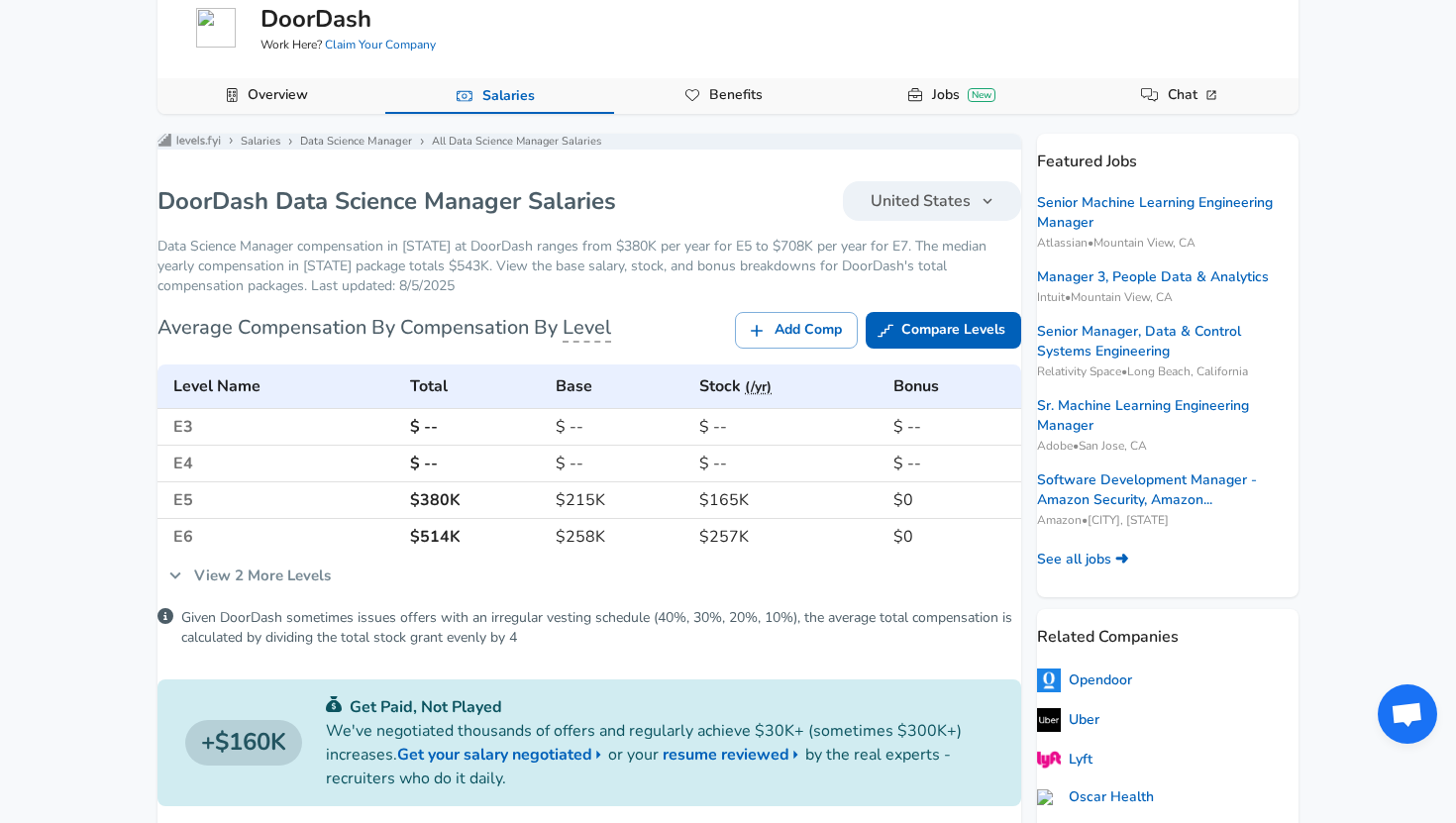 scroll, scrollTop: 137, scrollLeft: 0, axis: vertical 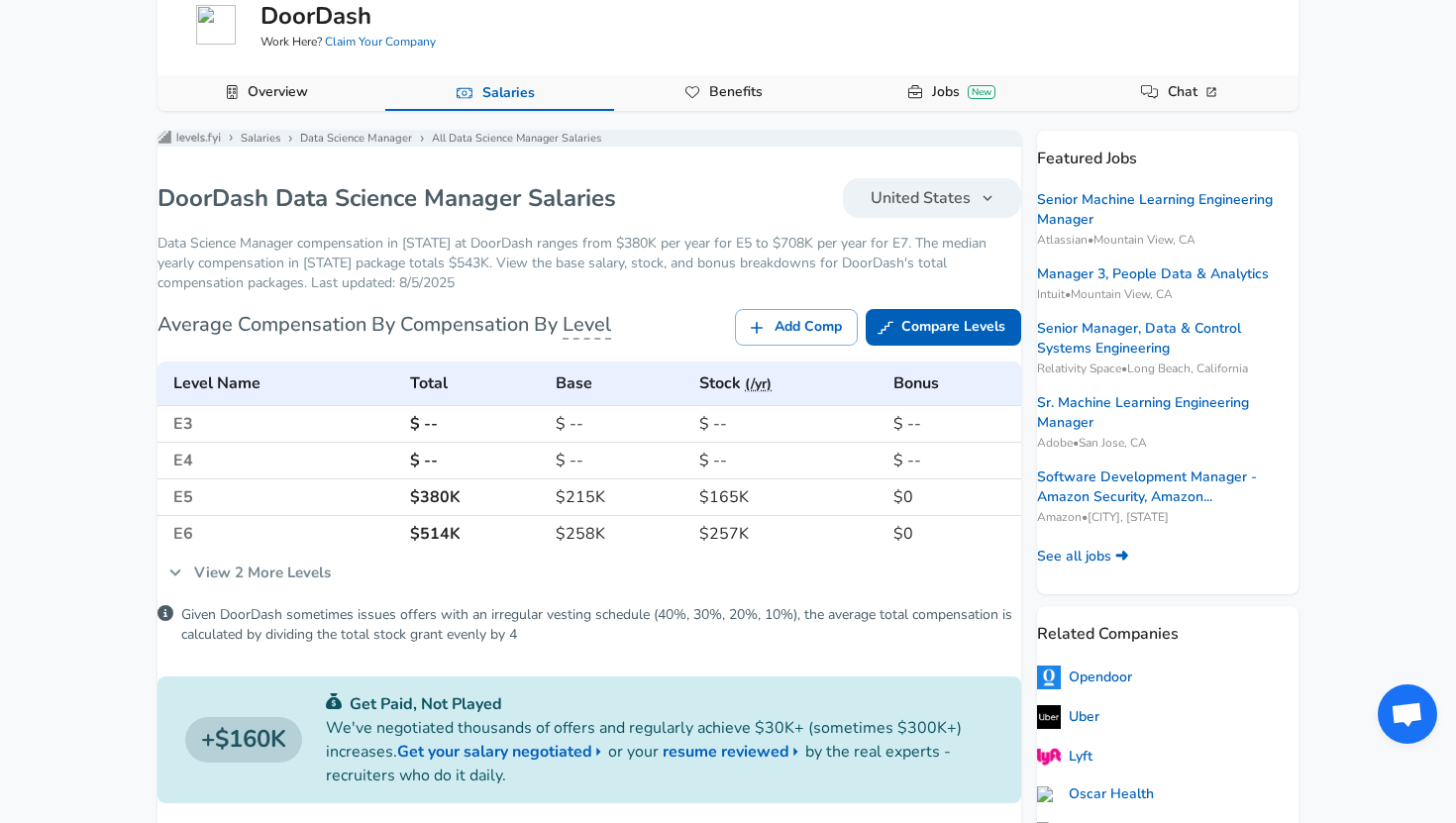 click on "United States" at bounding box center (920, 198) 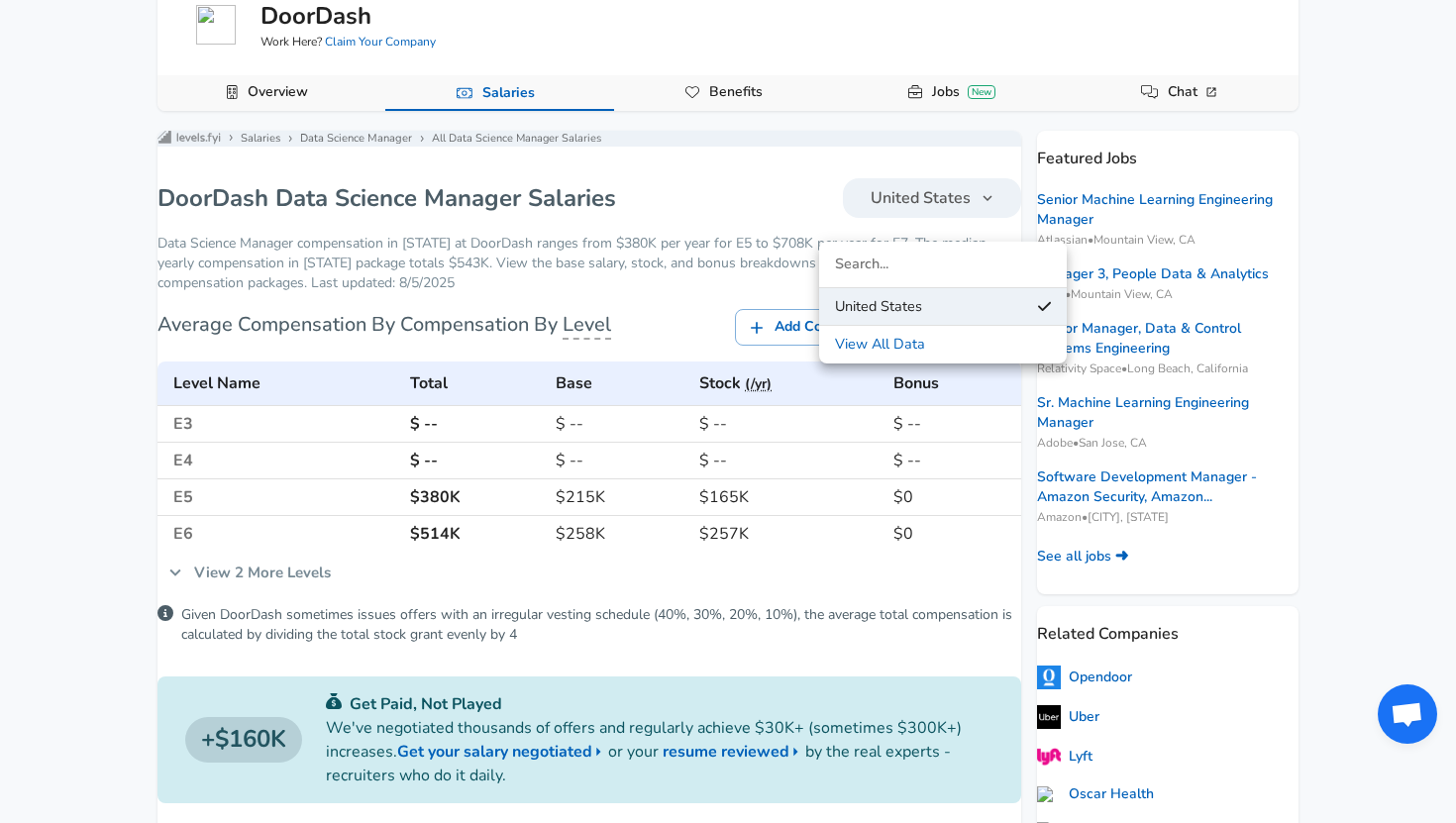 click at bounding box center [728, 411] 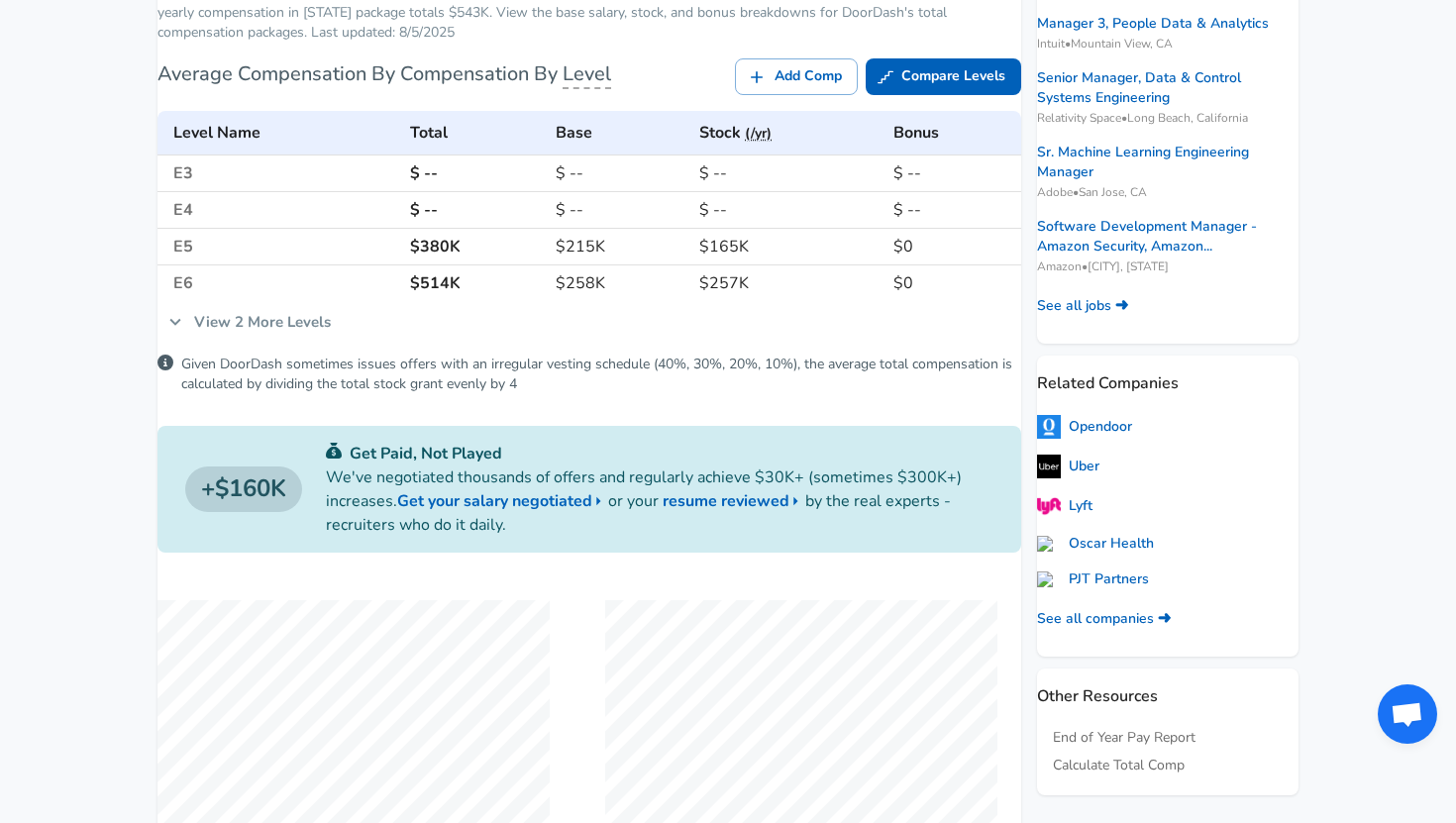 scroll, scrollTop: 422, scrollLeft: 0, axis: vertical 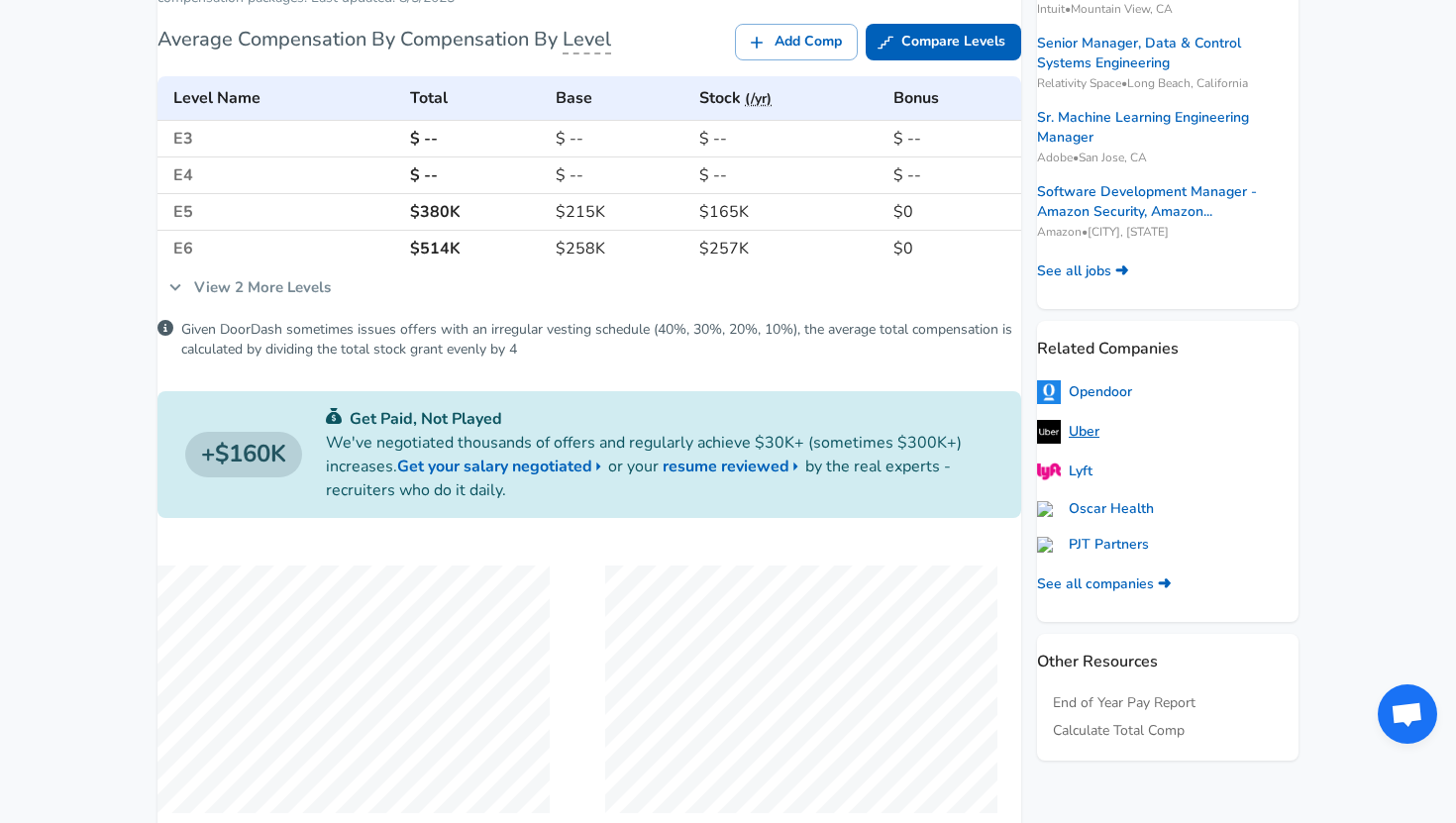 click on "Uber" at bounding box center [1068, 432] 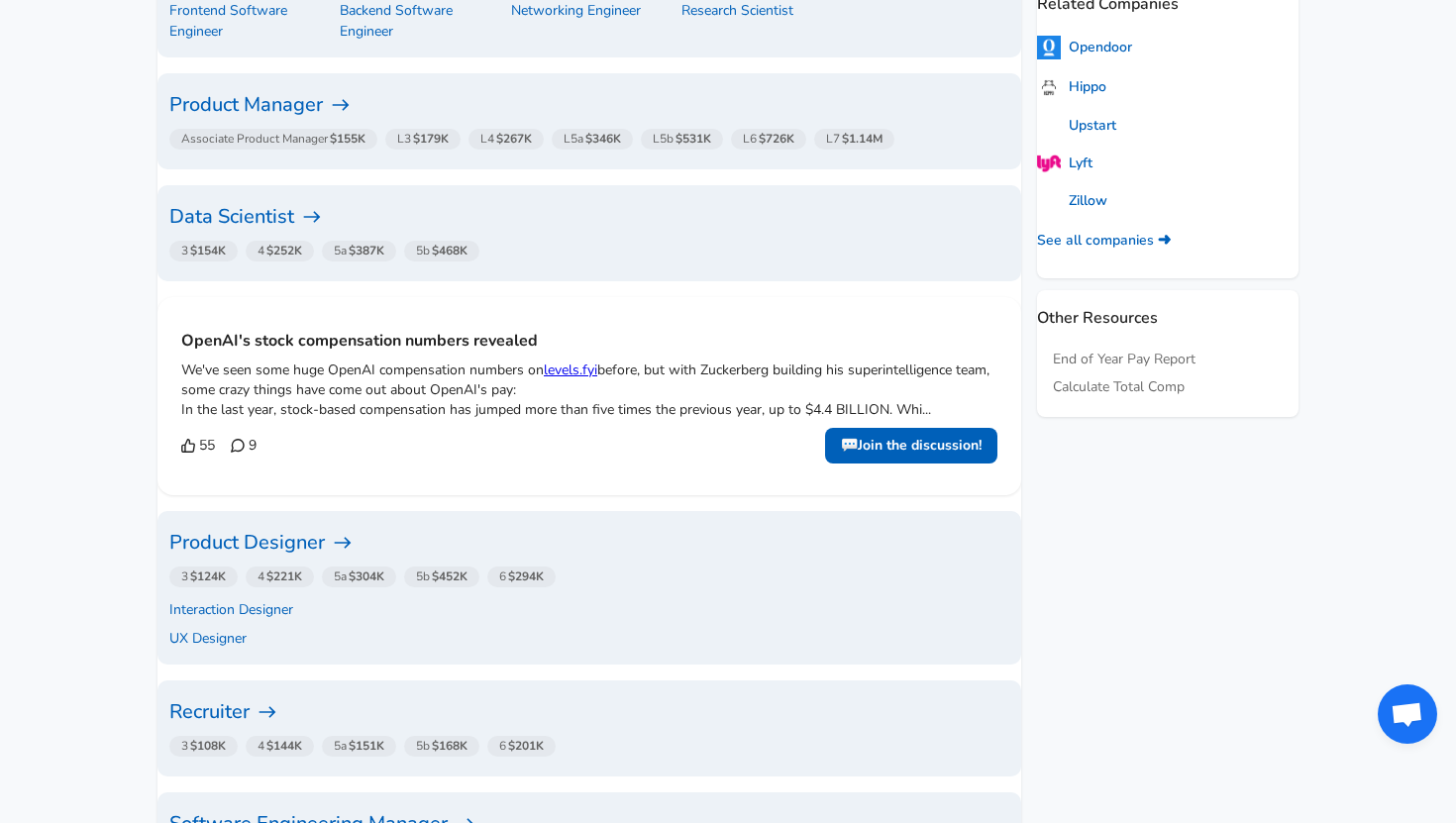scroll, scrollTop: 895, scrollLeft: 0, axis: vertical 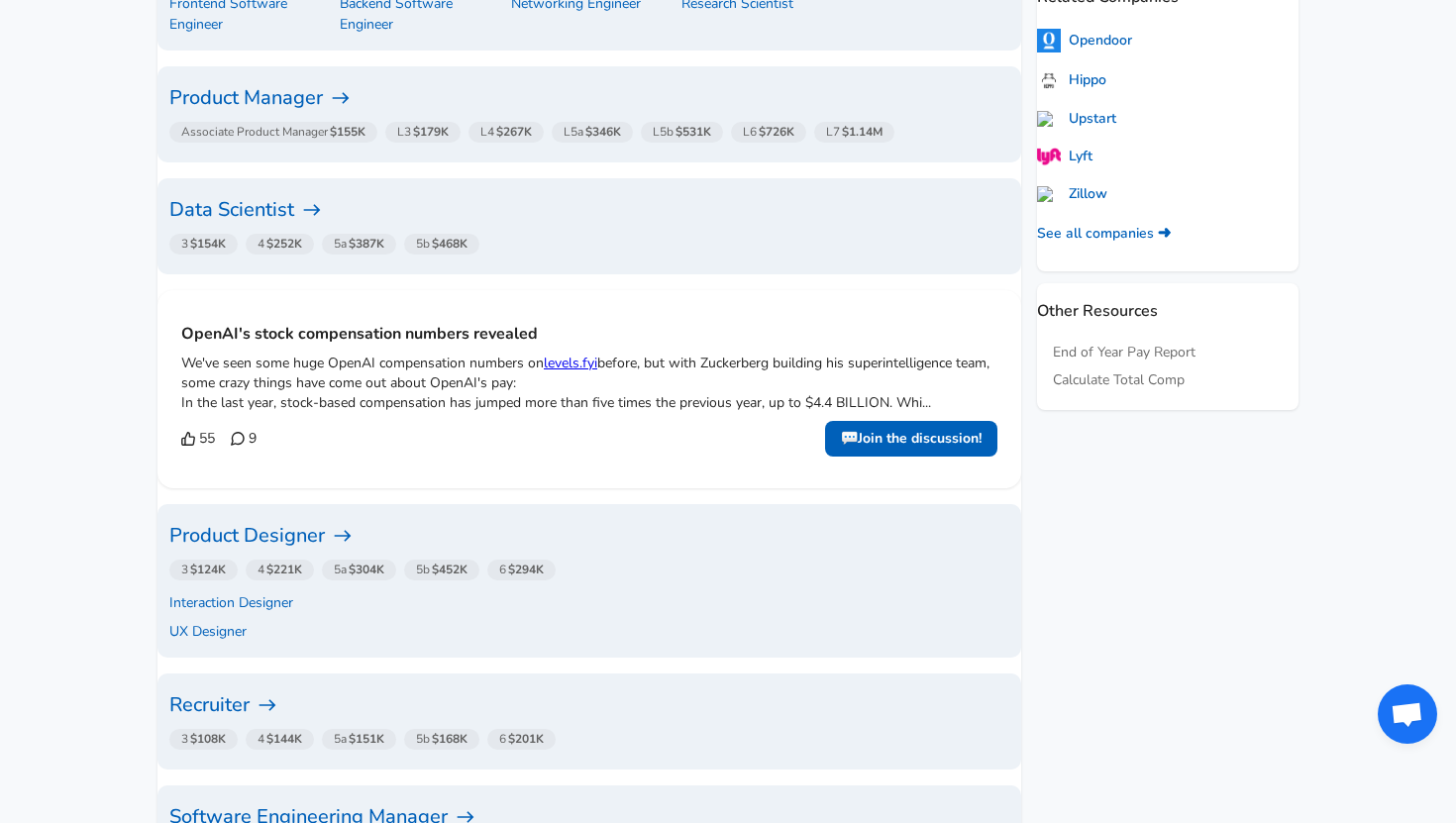 click on "Product Manager" at bounding box center (589, 98) 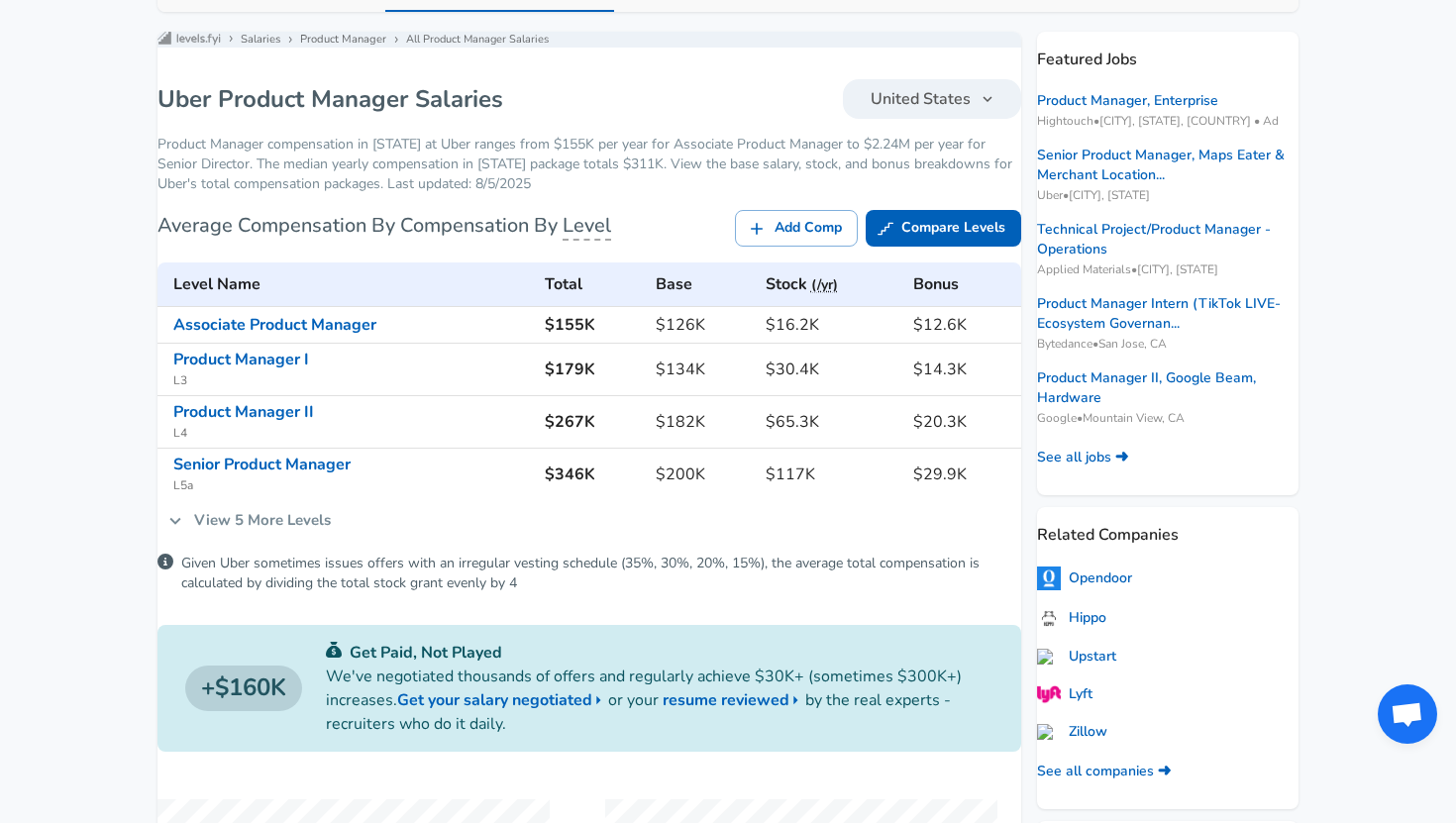 scroll, scrollTop: 398, scrollLeft: 0, axis: vertical 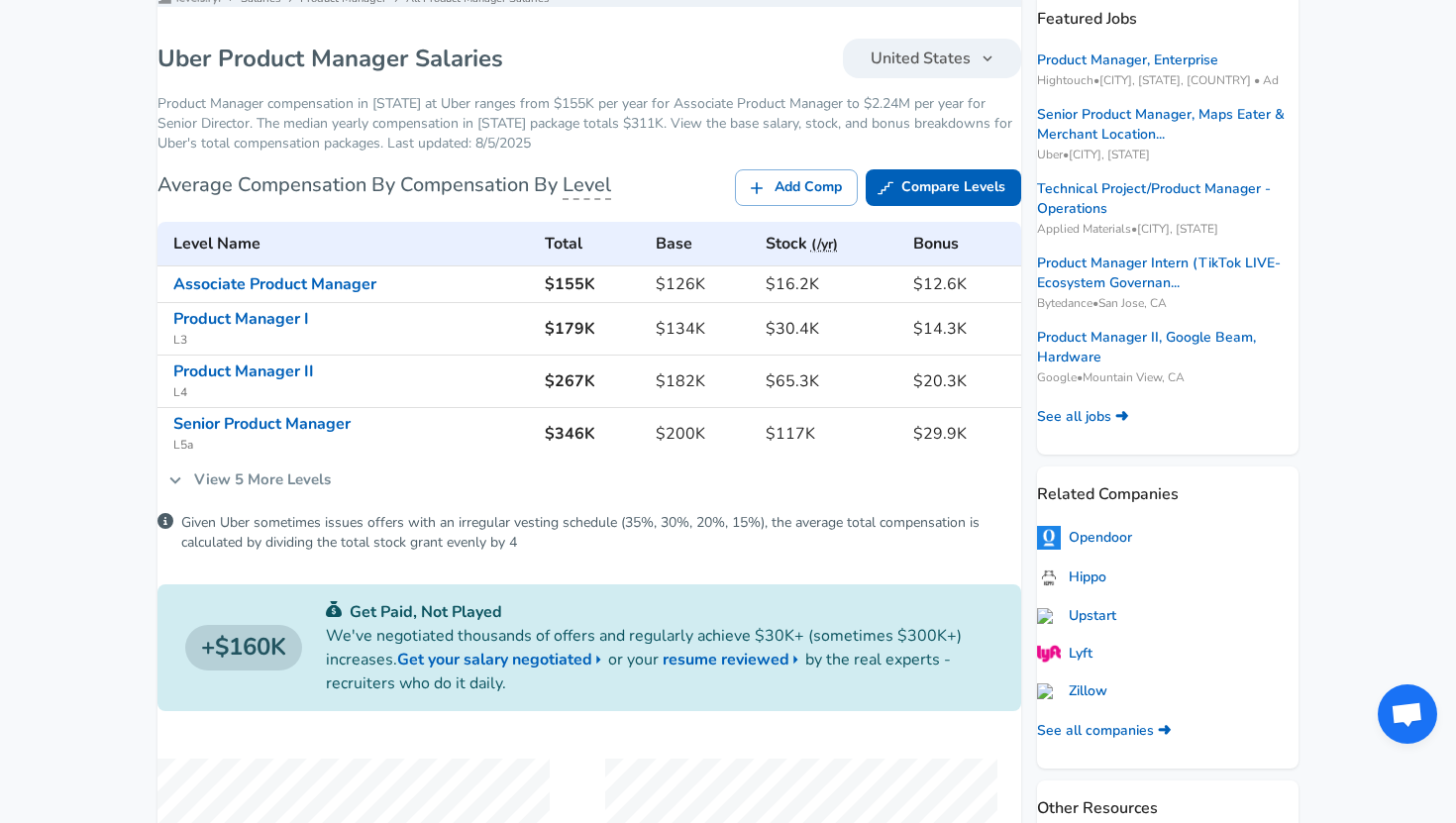 click on "View   5   More Levels" at bounding box center (250, 479) 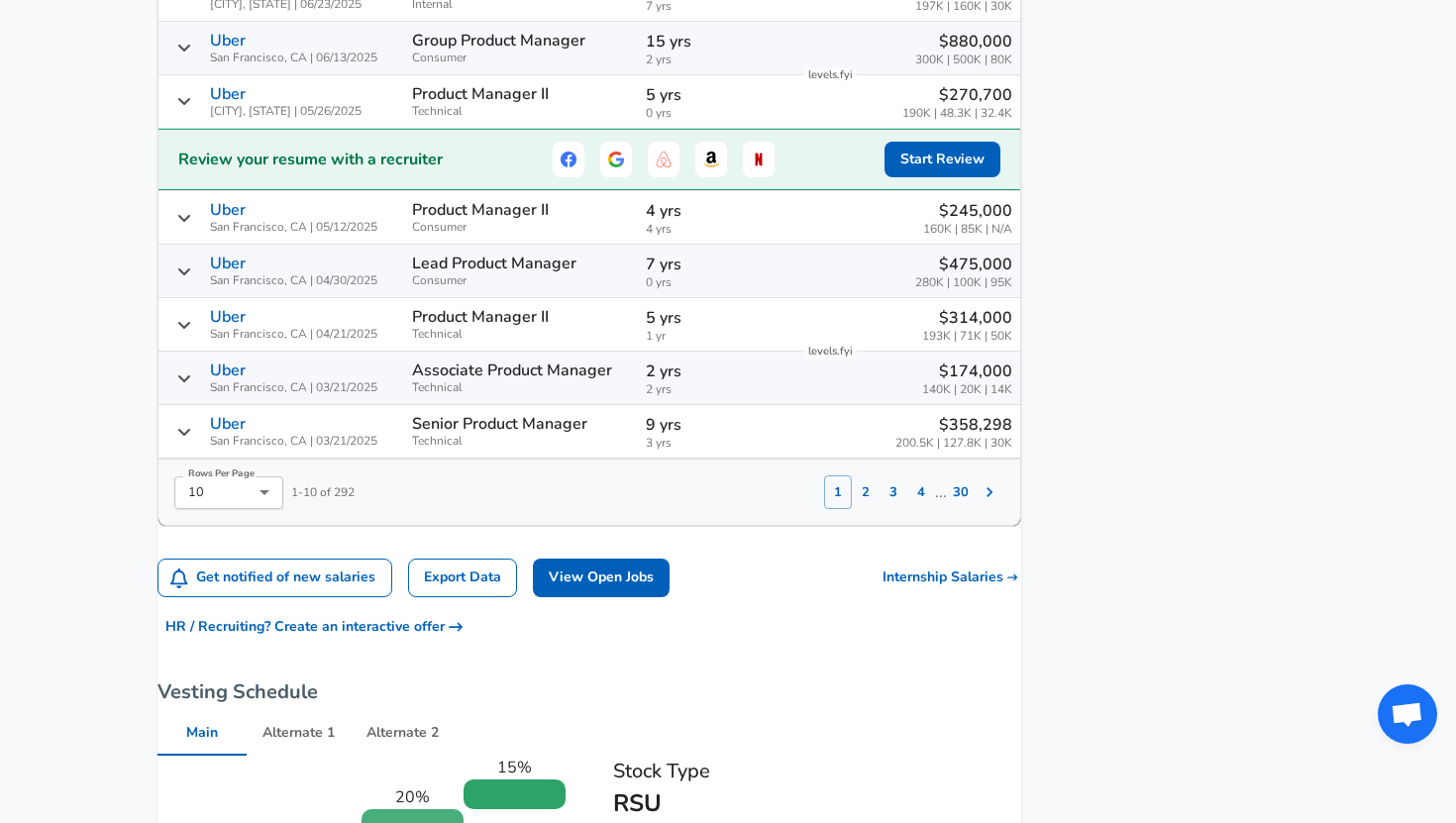 scroll, scrollTop: 2080, scrollLeft: 0, axis: vertical 